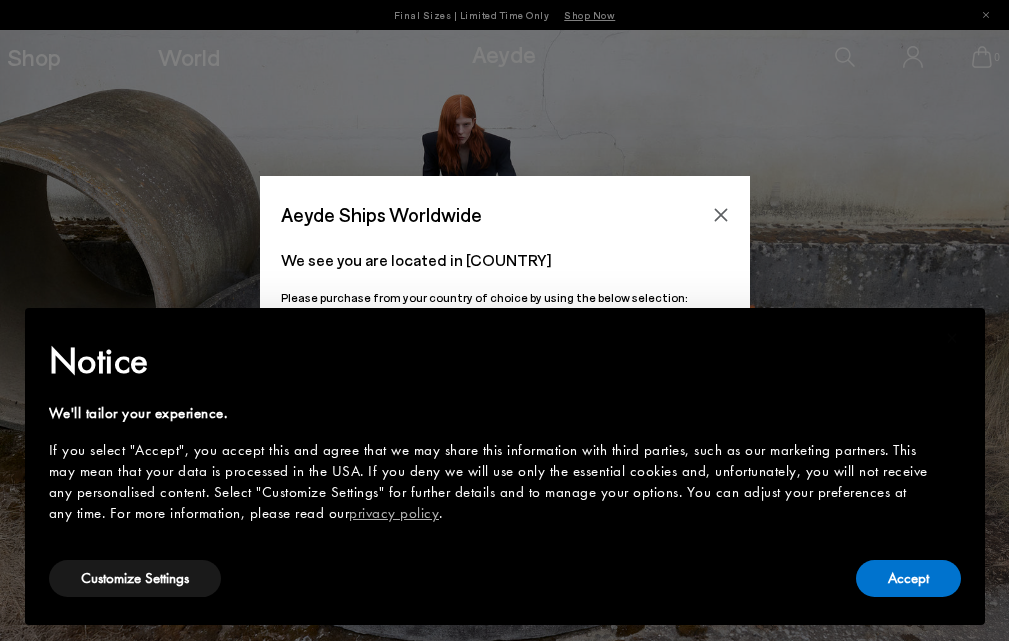 scroll, scrollTop: 0, scrollLeft: 0, axis: both 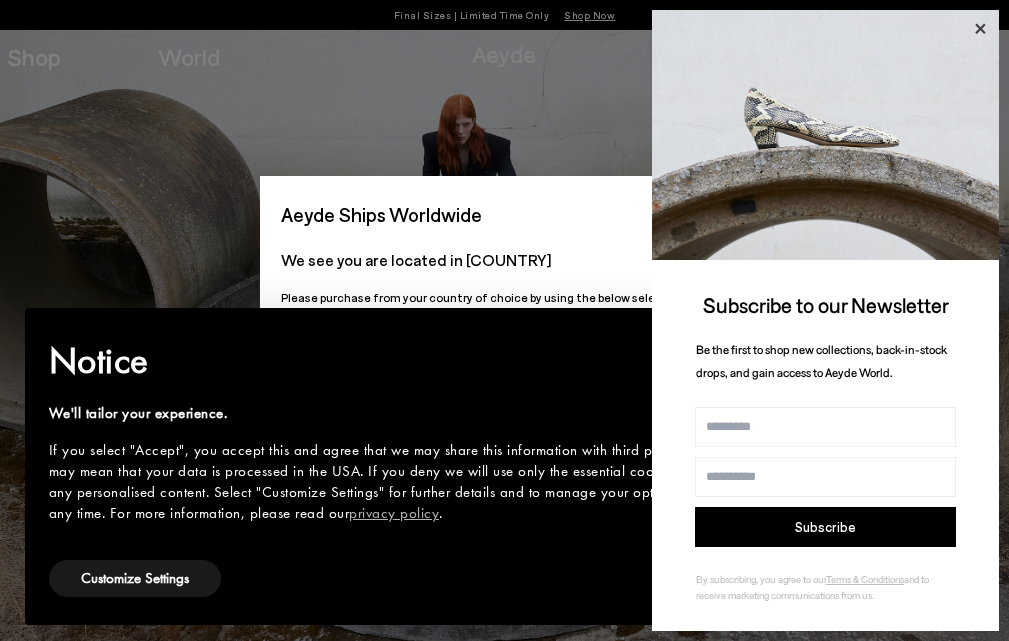 click 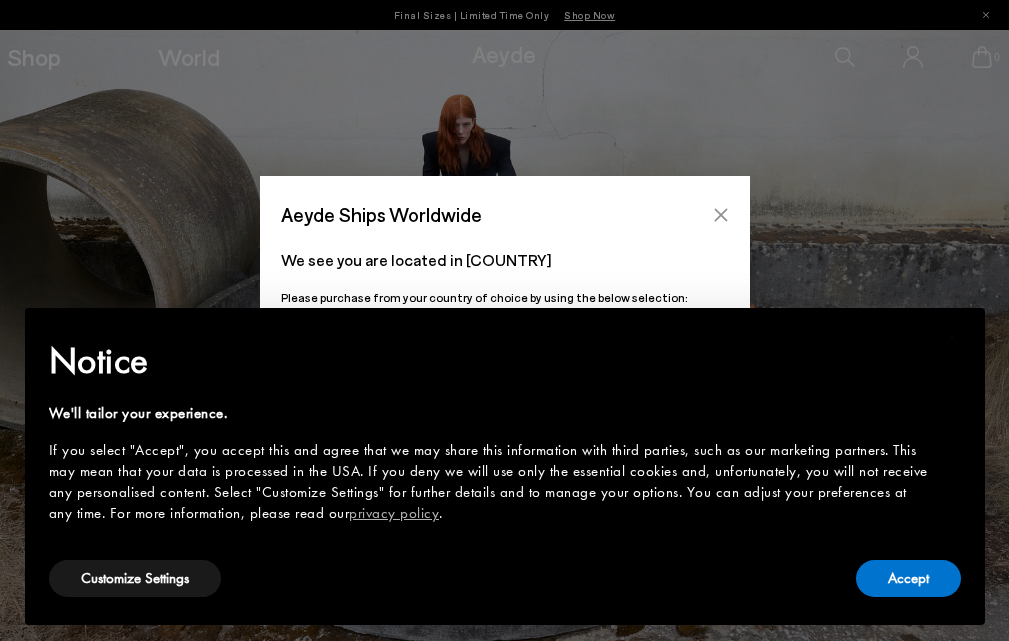 drag, startPoint x: 729, startPoint y: 209, endPoint x: 1023, endPoint y: 633, distance: 515.95734 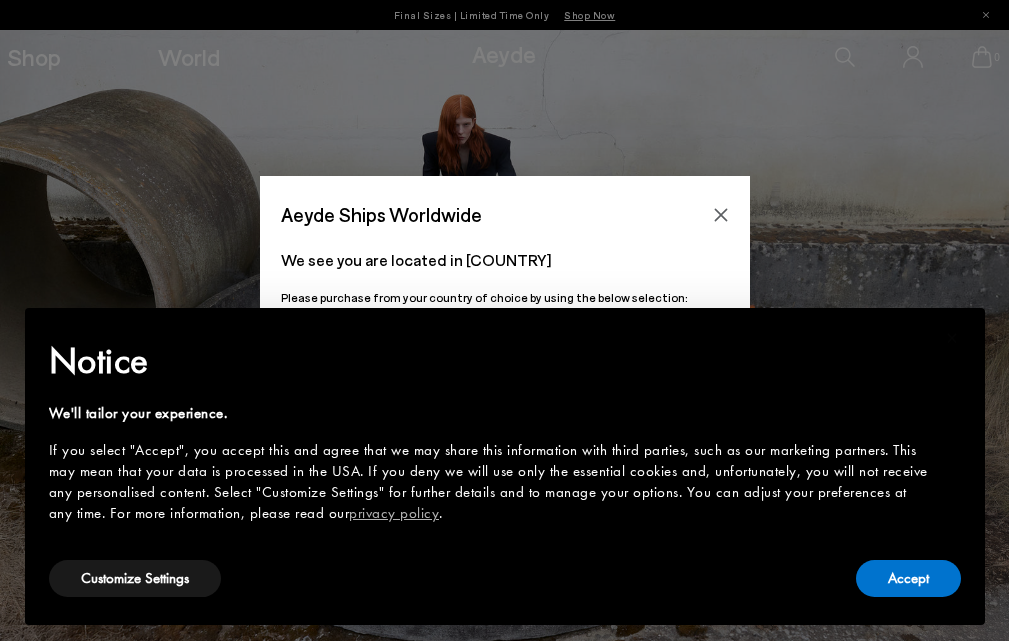 click at bounding box center [721, 215] 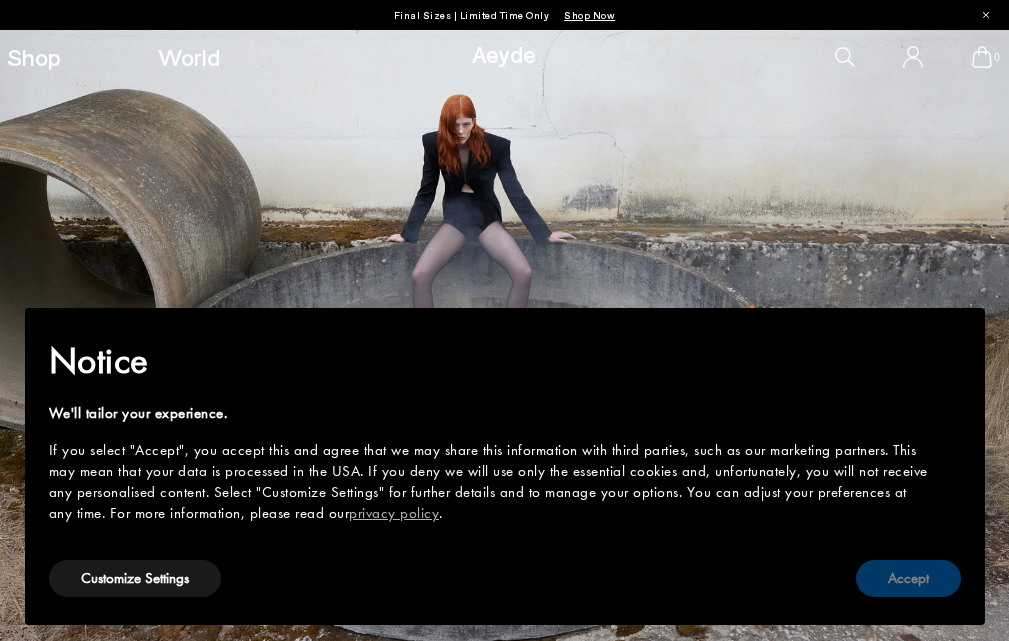 click on "Accept" at bounding box center (908, 578) 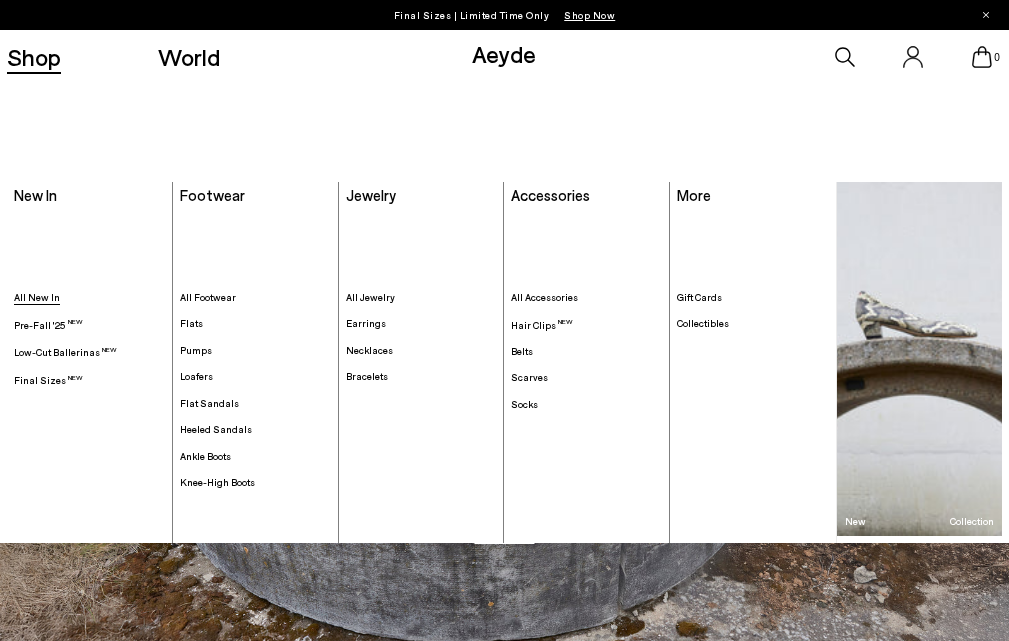 click on "All New In" at bounding box center [37, 297] 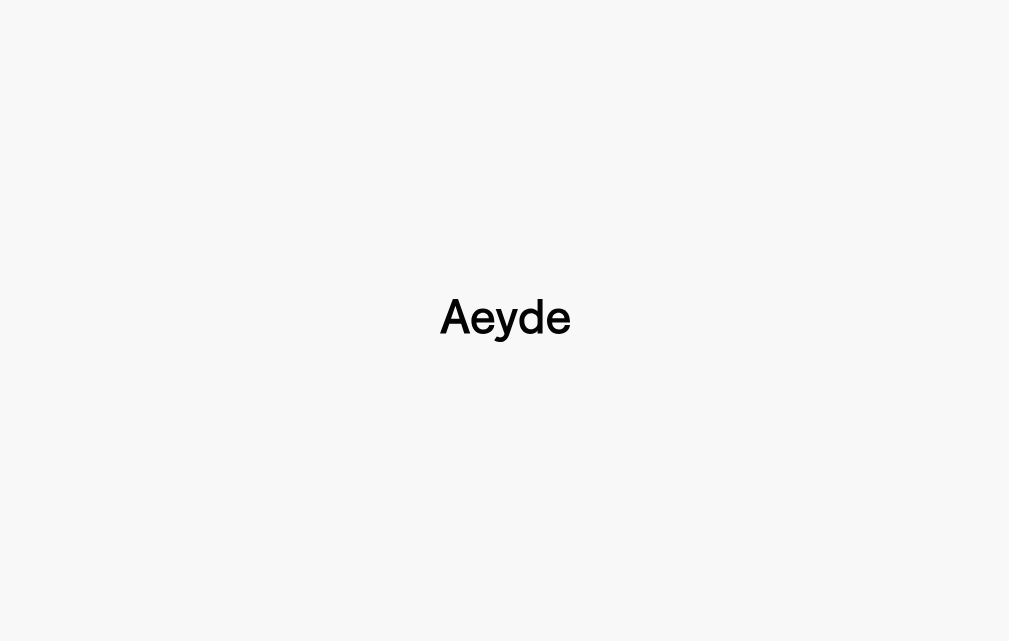 type 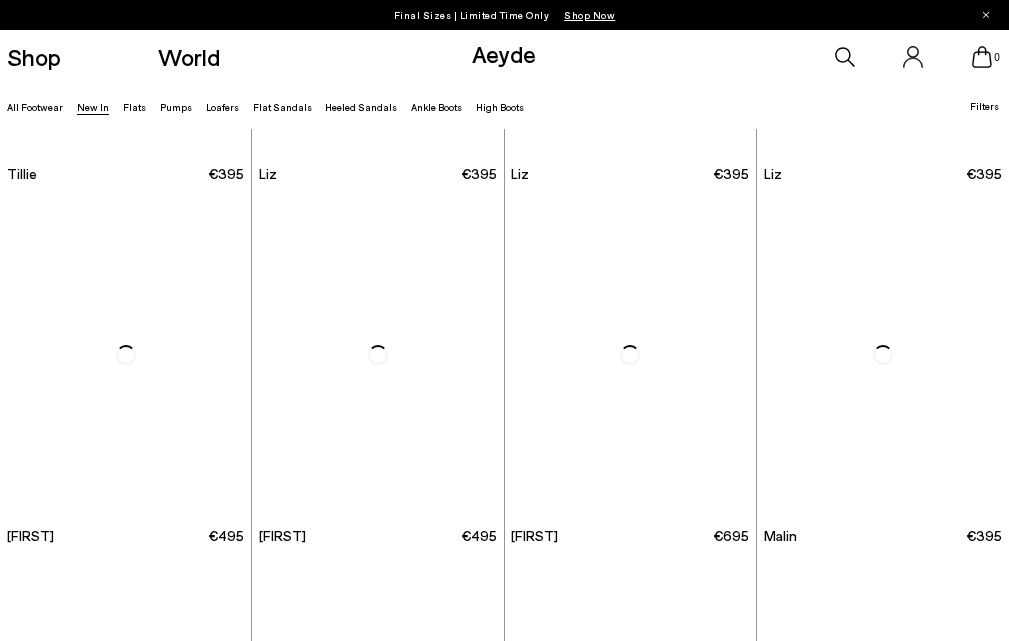scroll, scrollTop: 2400, scrollLeft: 0, axis: vertical 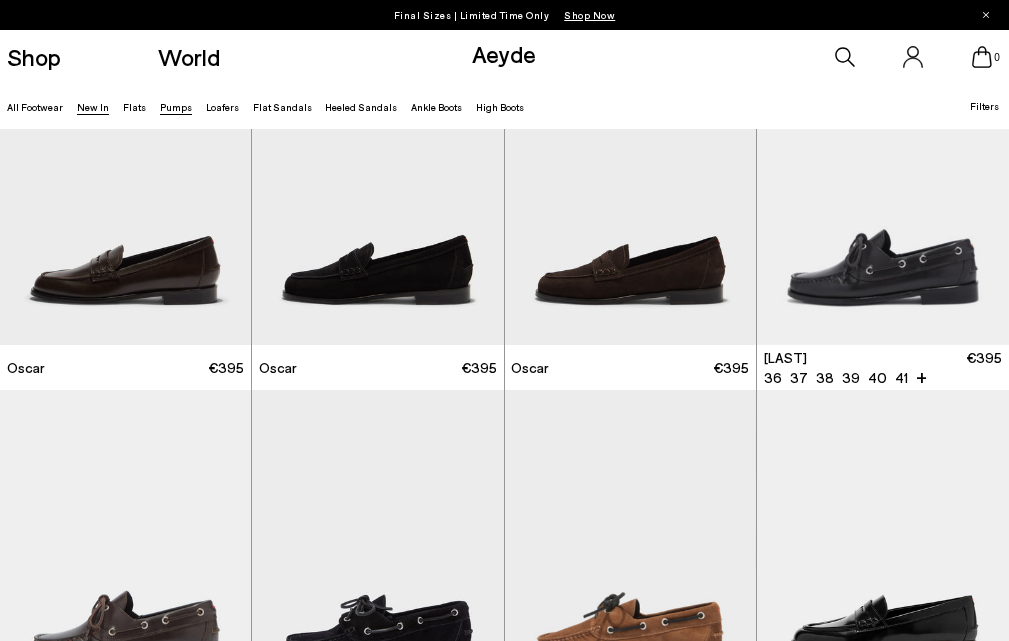 click on "Pumps" at bounding box center (176, 107) 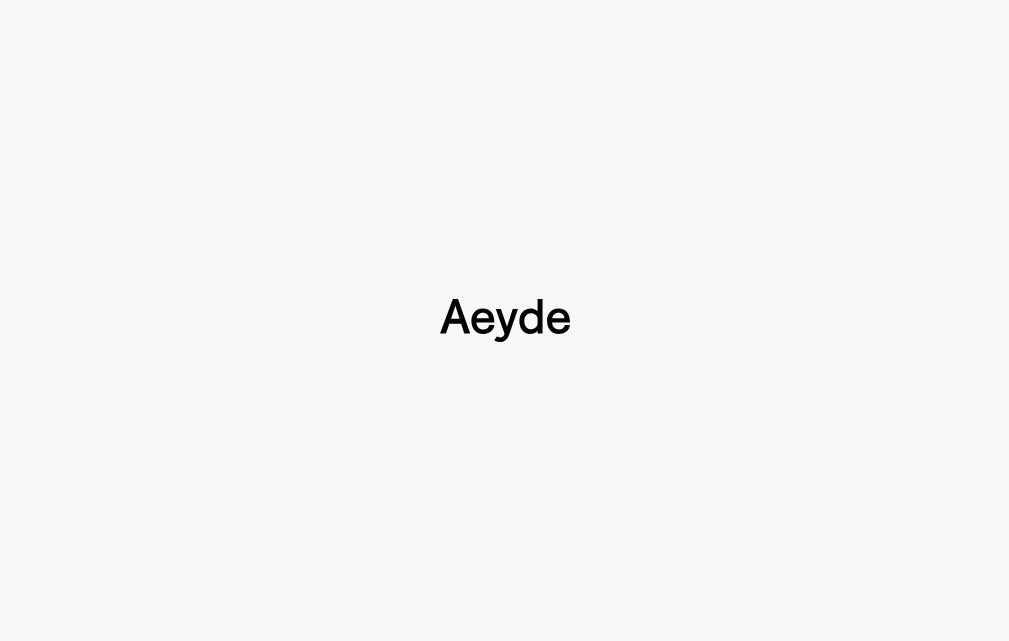 type 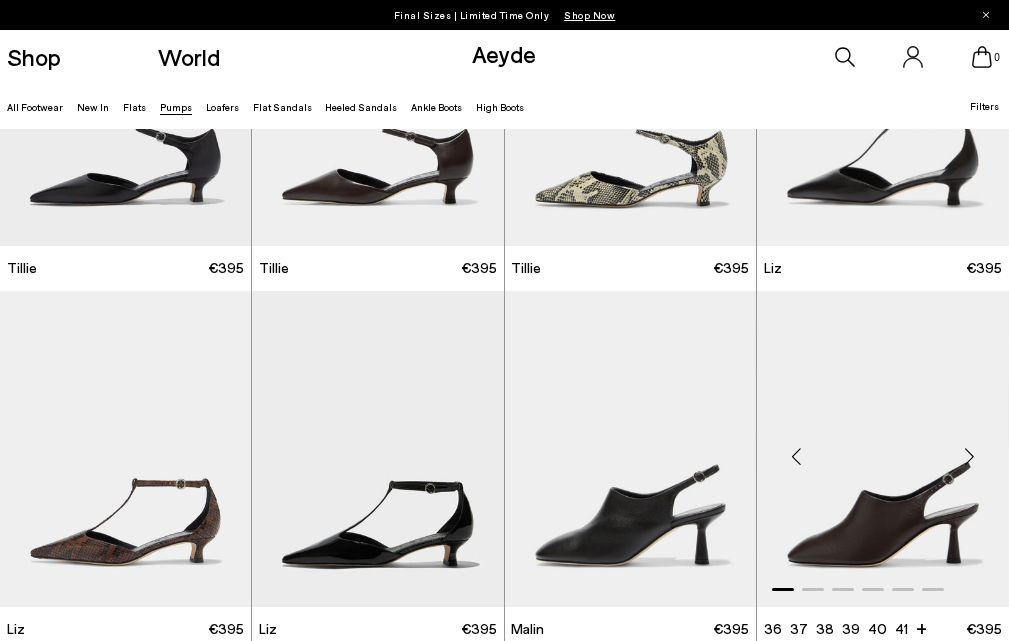 scroll, scrollTop: 300, scrollLeft: 0, axis: vertical 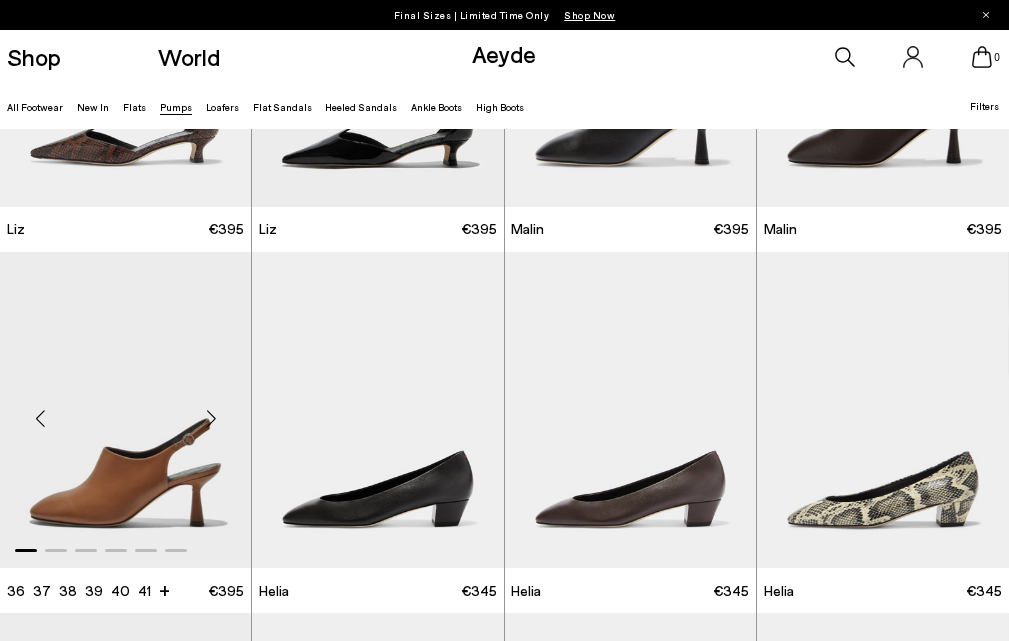 click at bounding box center (211, 418) 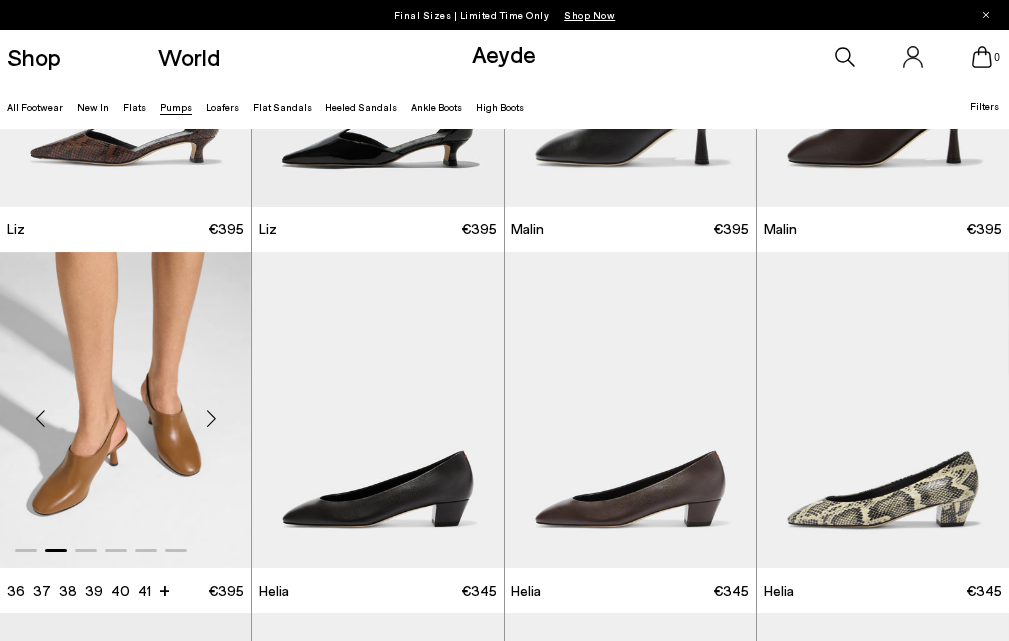 click at bounding box center (211, 418) 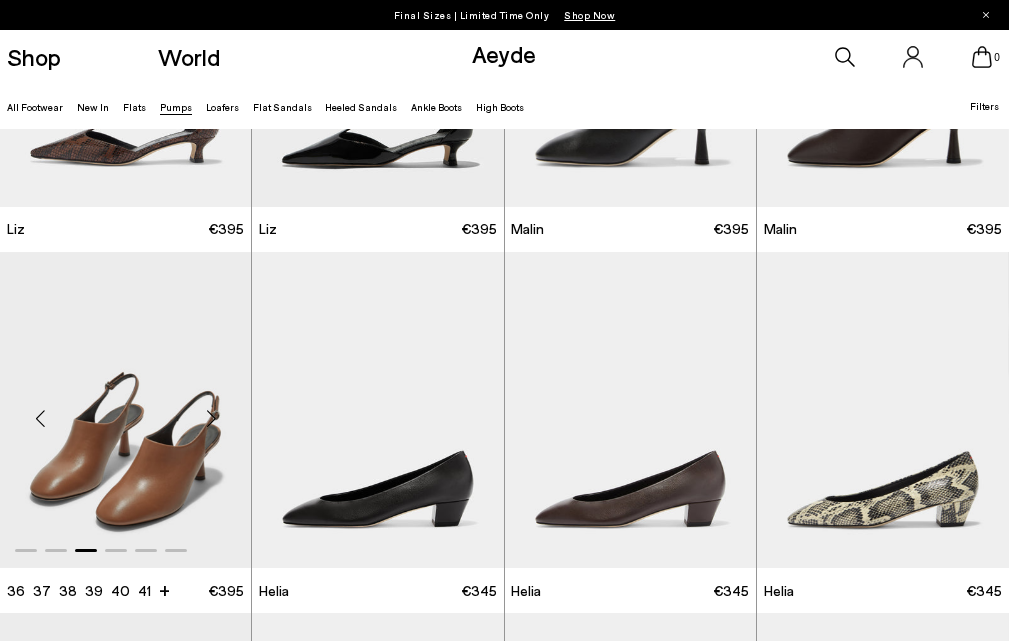 click at bounding box center [211, 418] 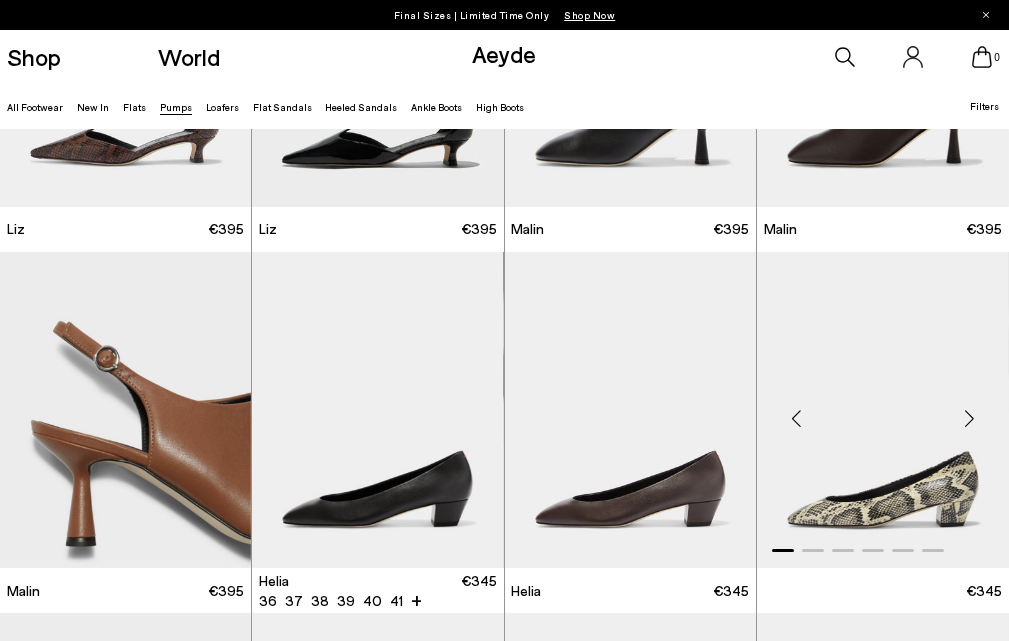 scroll, scrollTop: 300, scrollLeft: 0, axis: vertical 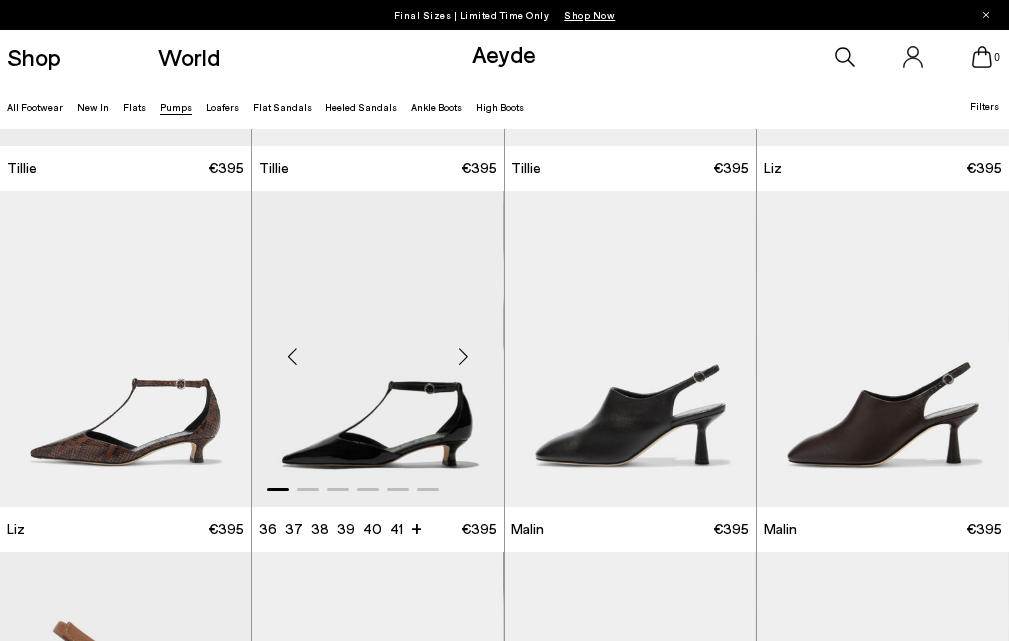 click at bounding box center (464, 357) 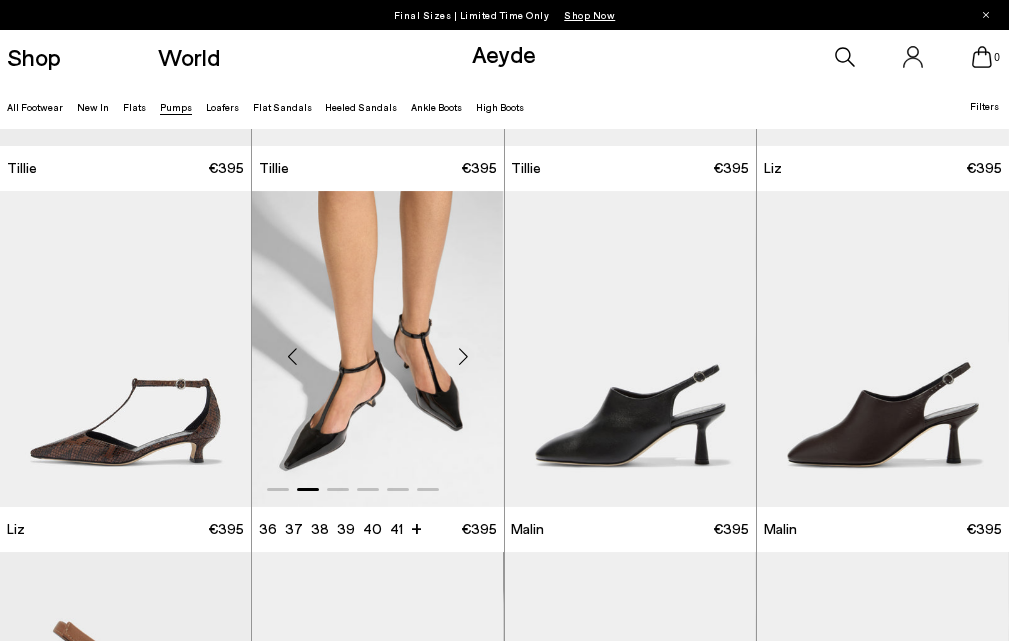 click at bounding box center [464, 357] 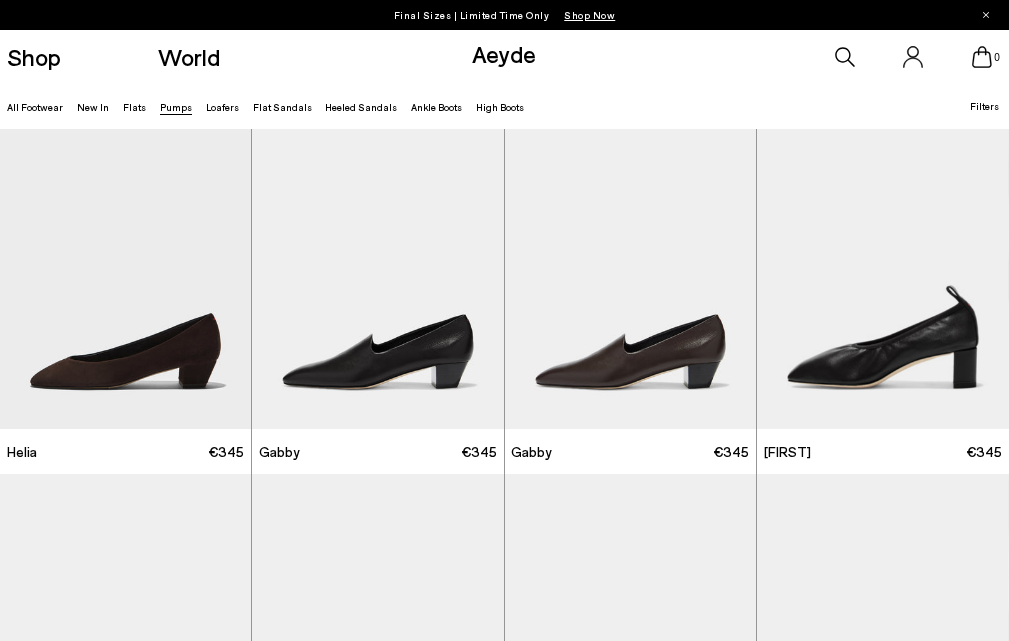 scroll, scrollTop: 1300, scrollLeft: 0, axis: vertical 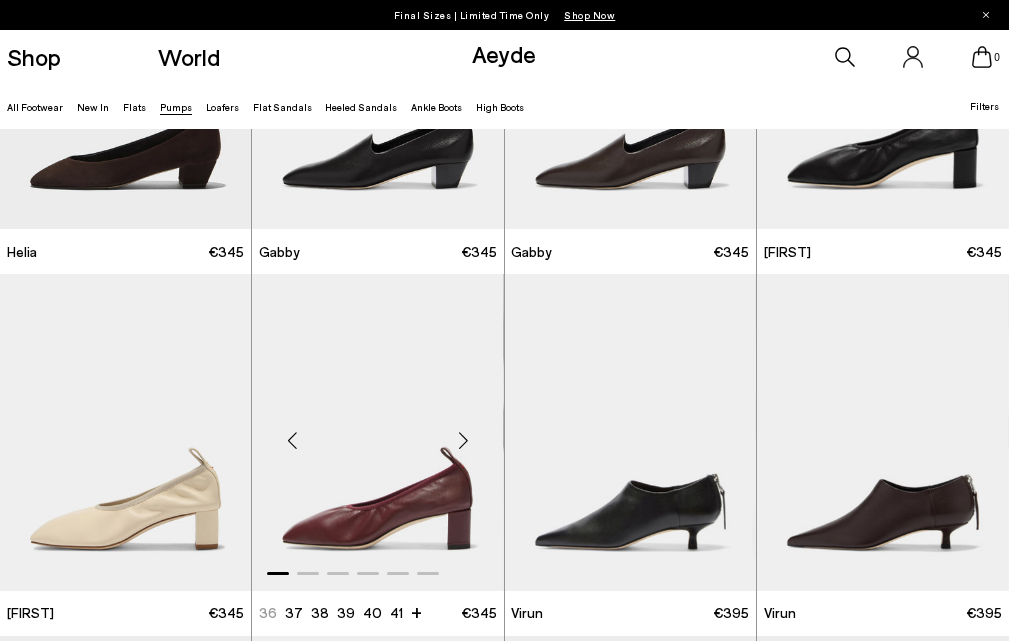 click at bounding box center (464, 441) 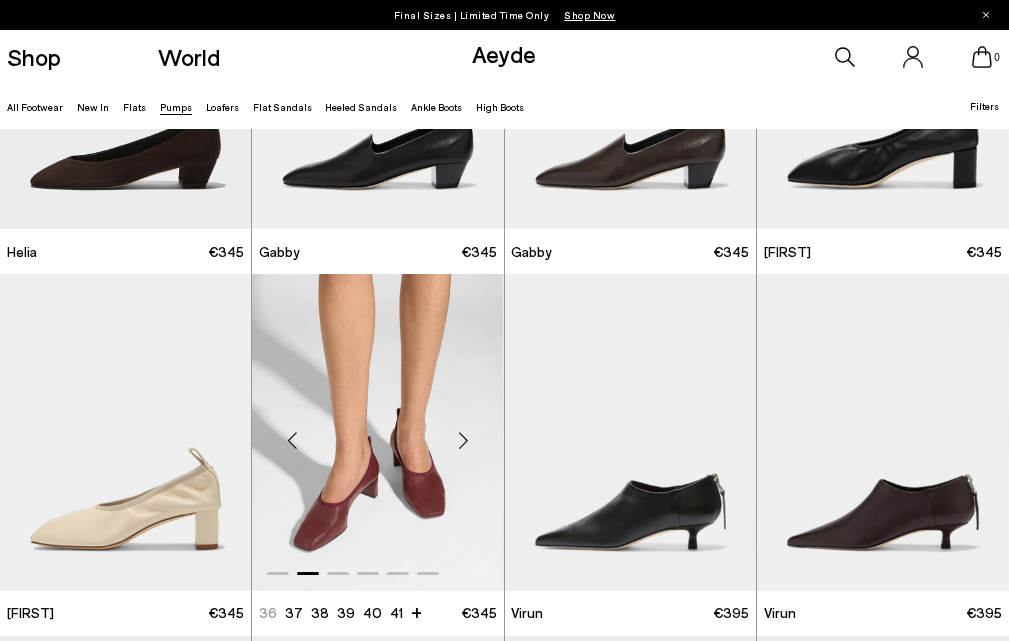 click at bounding box center (464, 441) 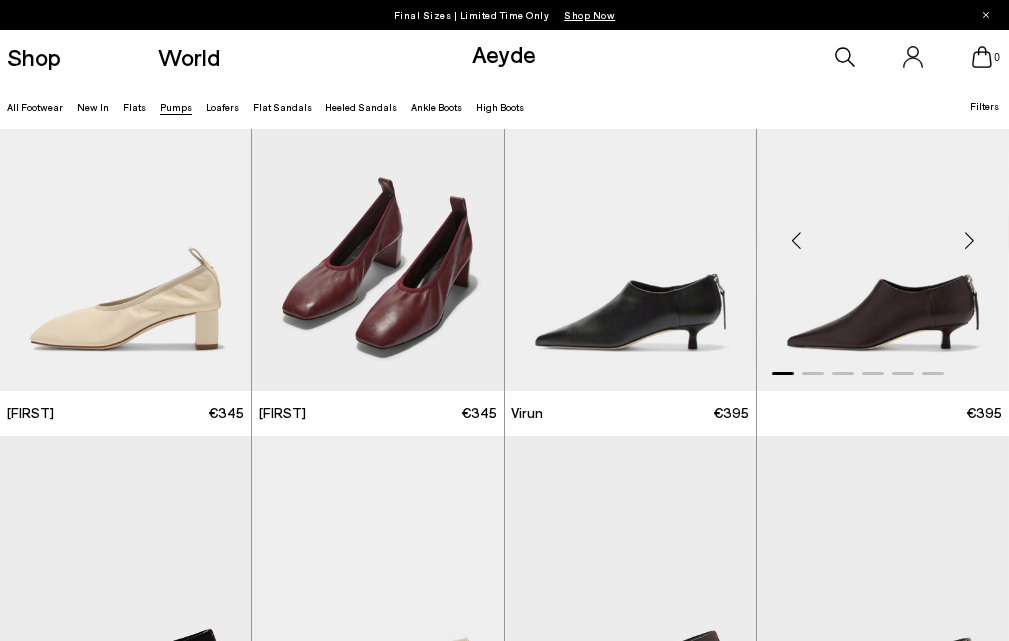 scroll, scrollTop: 1700, scrollLeft: 0, axis: vertical 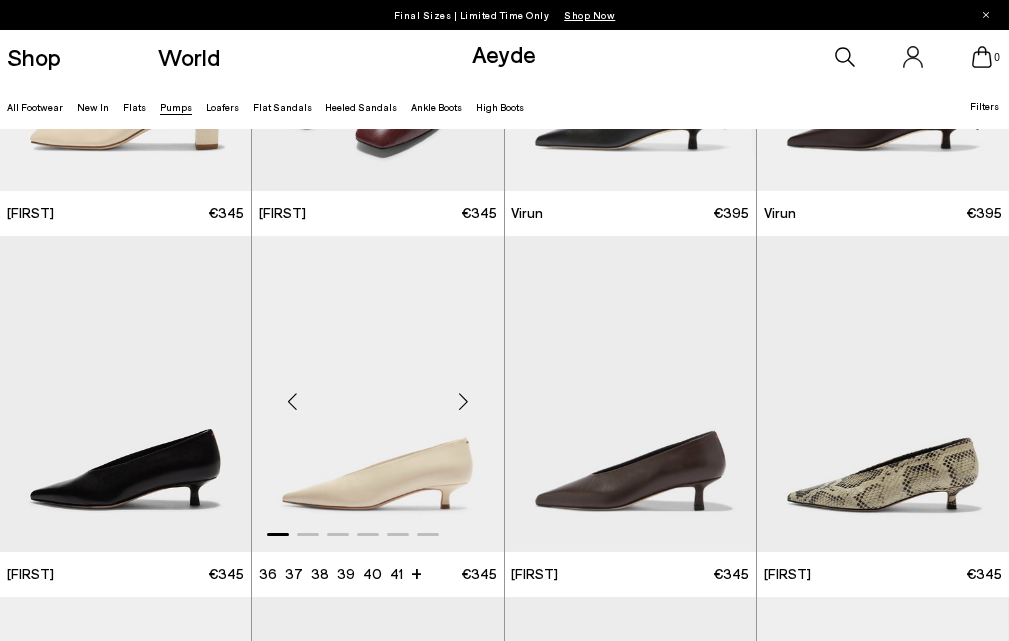 click at bounding box center (464, 402) 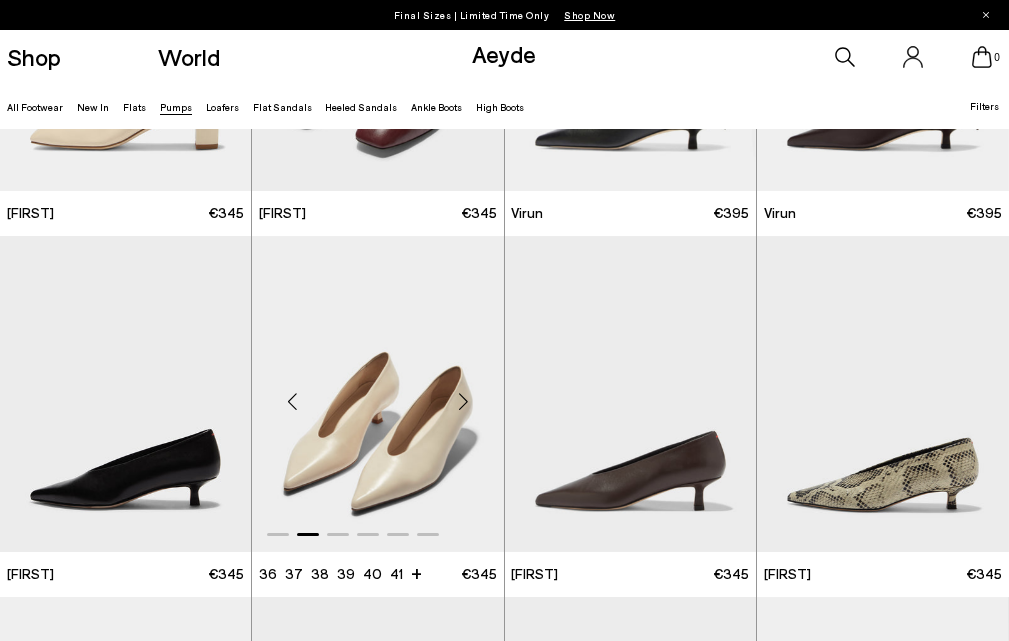 click at bounding box center (464, 402) 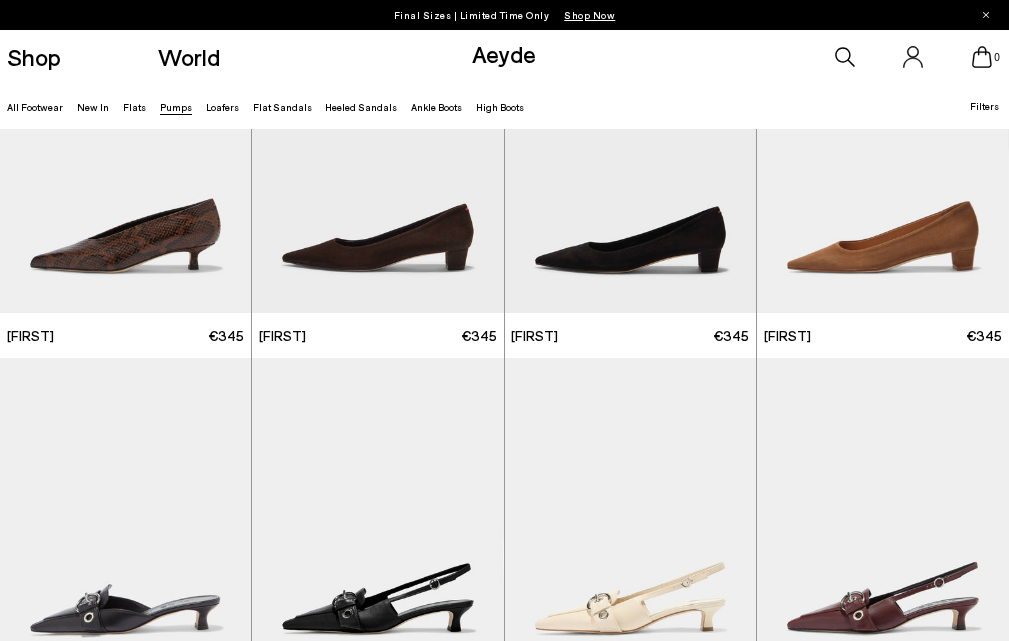 scroll, scrollTop: 2500, scrollLeft: 0, axis: vertical 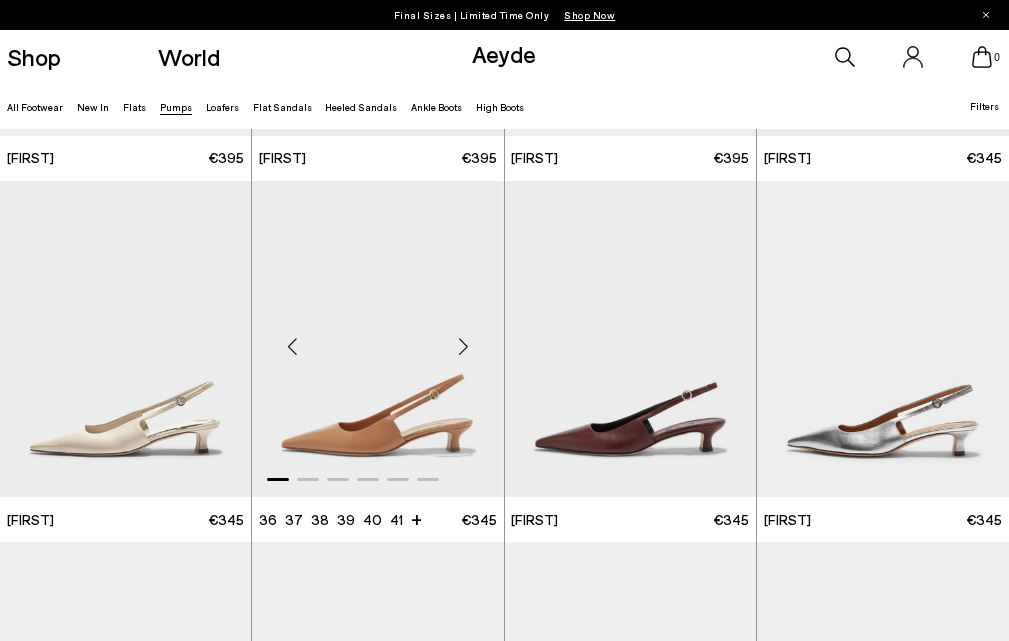 click at bounding box center [464, 347] 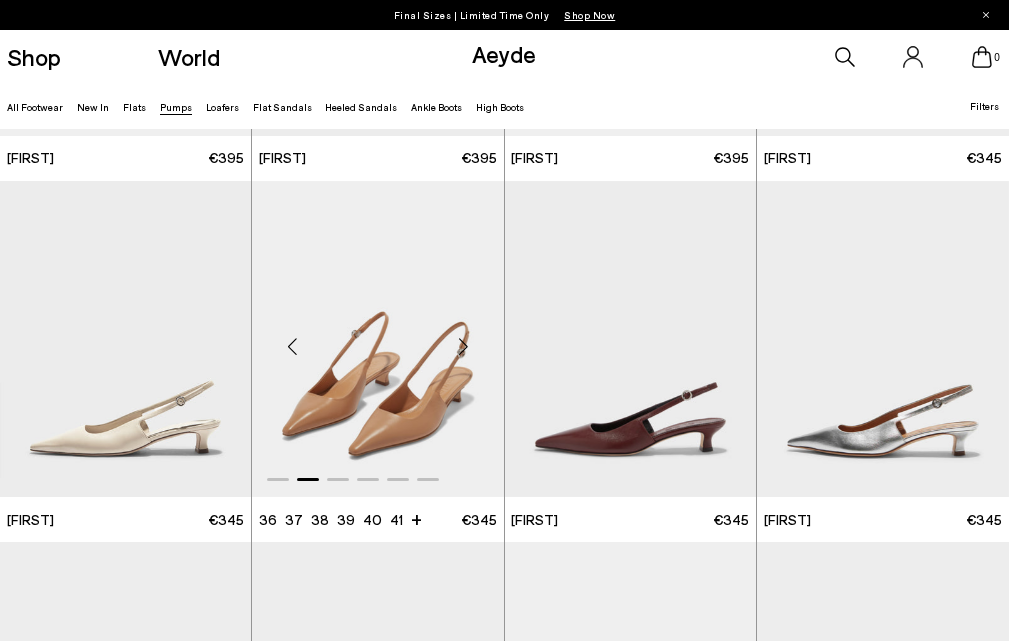click at bounding box center [464, 347] 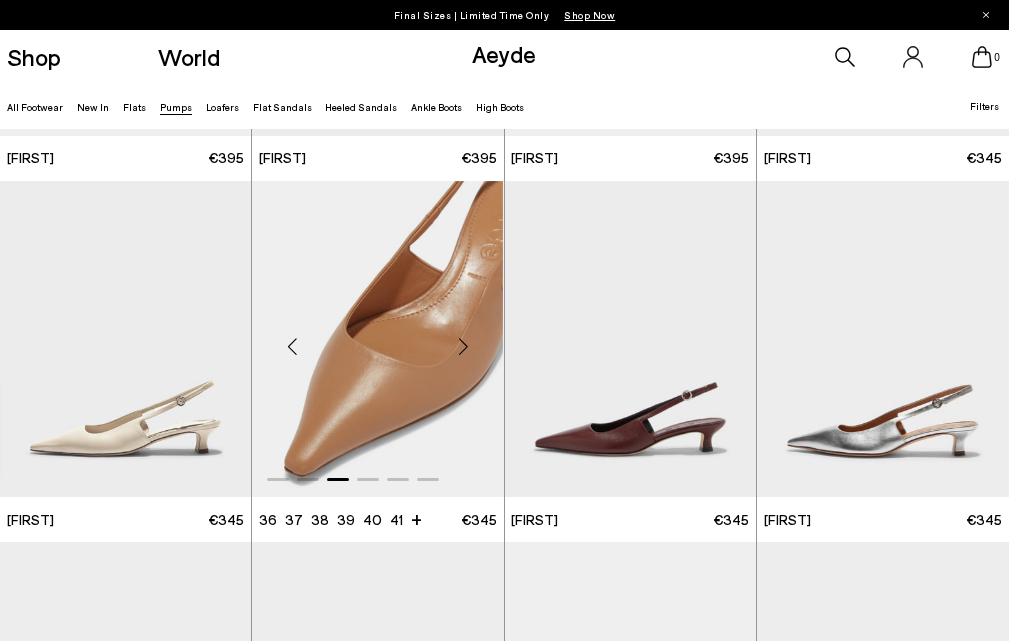 click at bounding box center [464, 347] 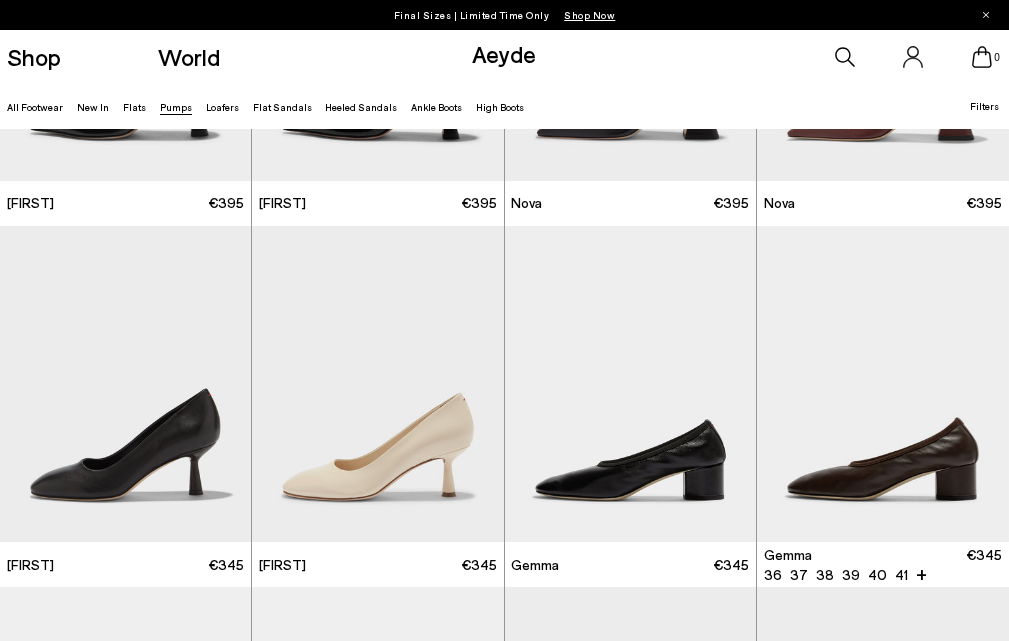 scroll, scrollTop: 4900, scrollLeft: 0, axis: vertical 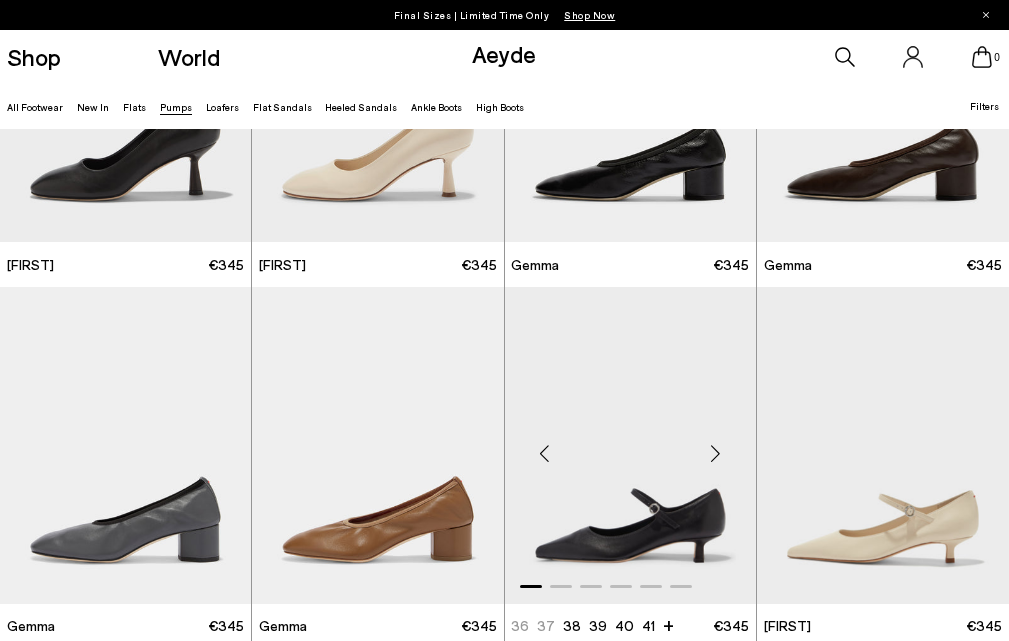 click at bounding box center [716, 453] 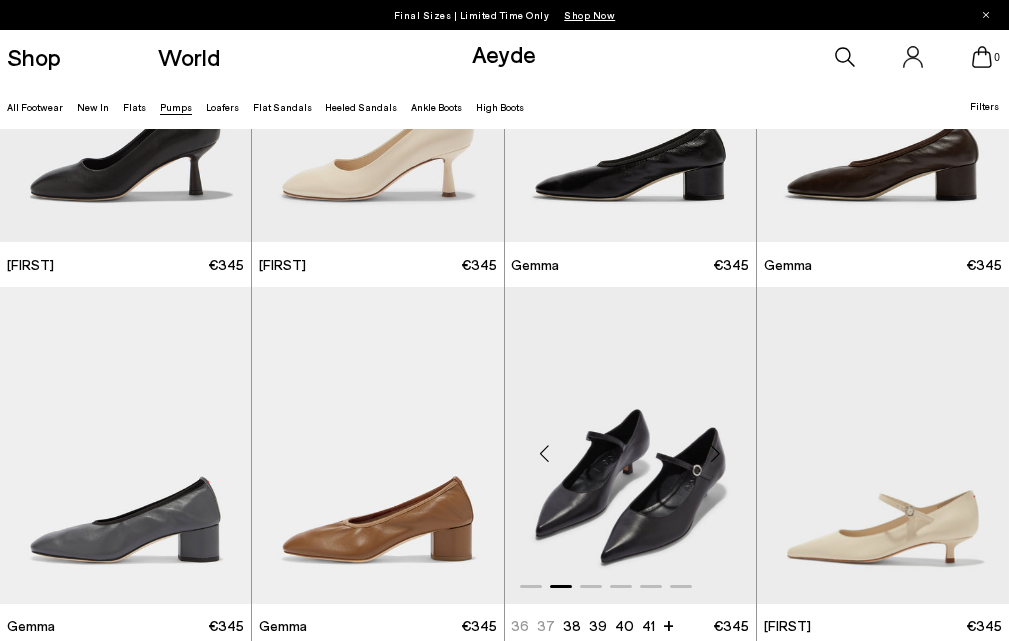 click at bounding box center [716, 453] 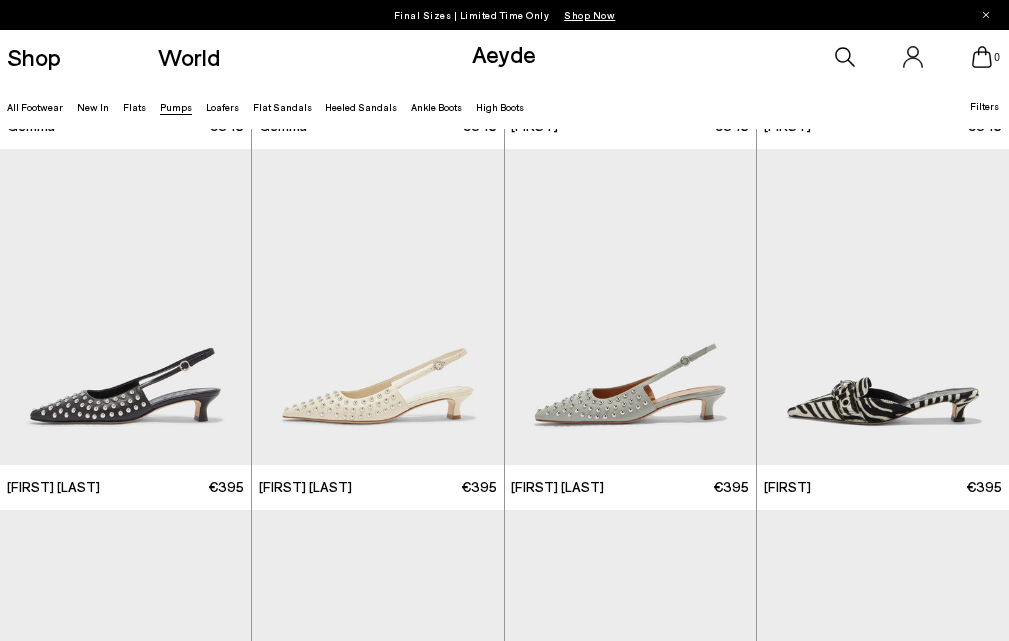 scroll, scrollTop: 5700, scrollLeft: 0, axis: vertical 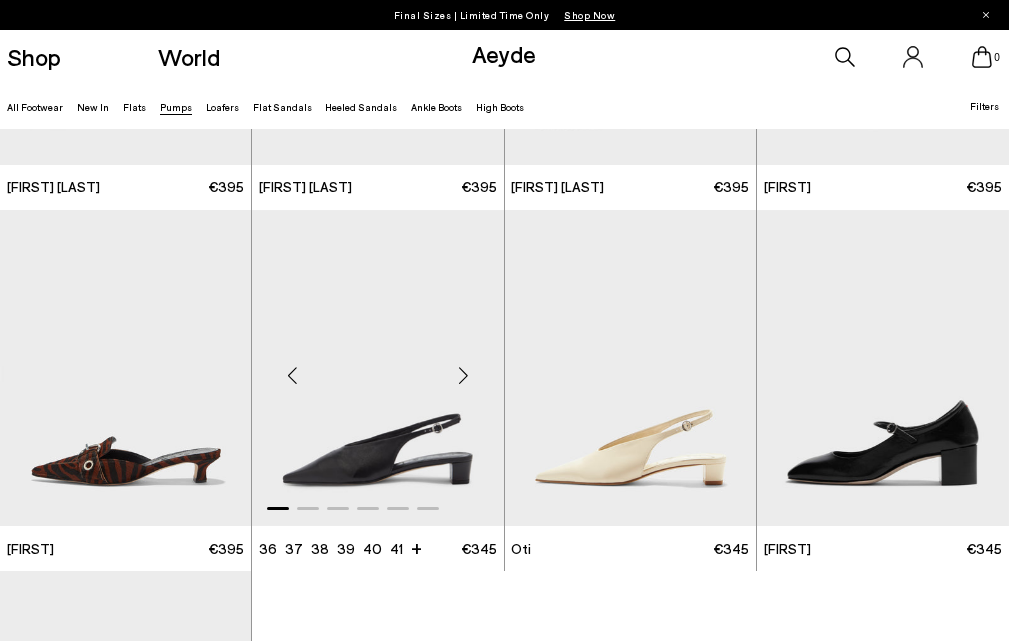 click at bounding box center (464, 376) 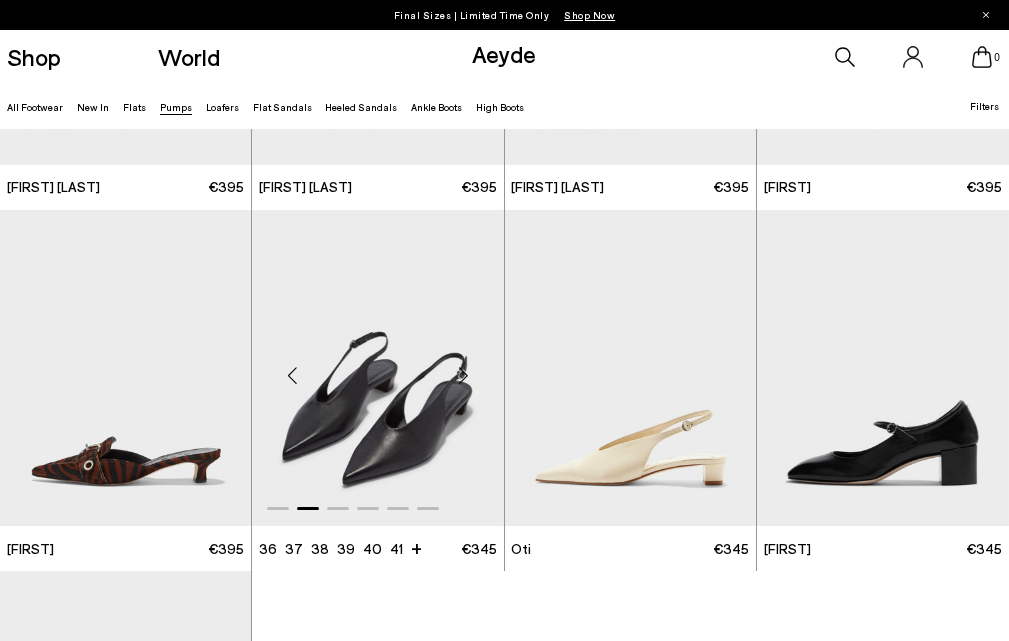 click at bounding box center (464, 376) 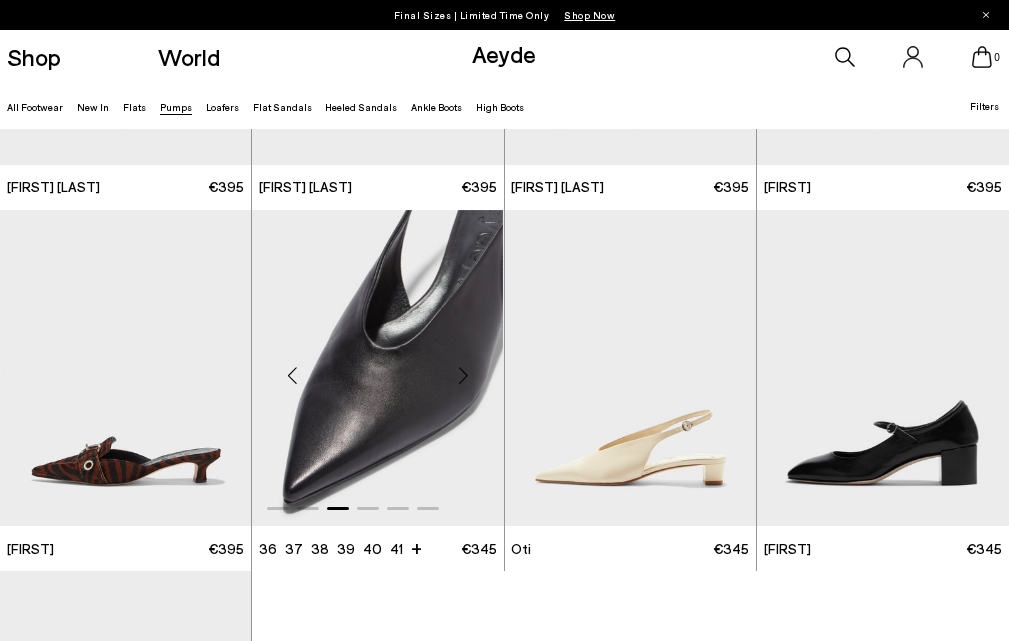 click at bounding box center [464, 376] 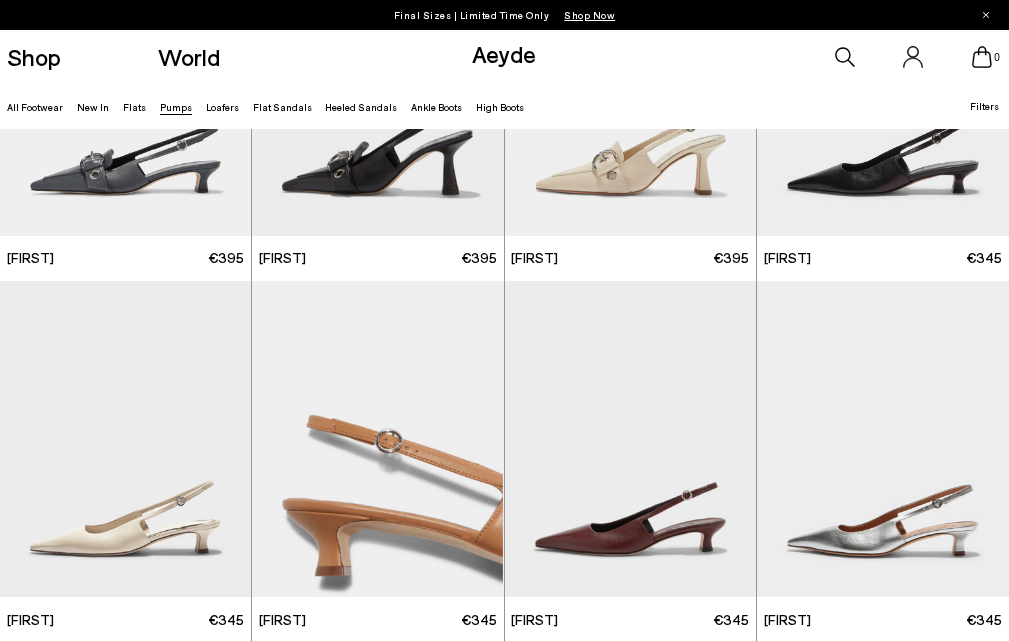scroll, scrollTop: 2400, scrollLeft: 0, axis: vertical 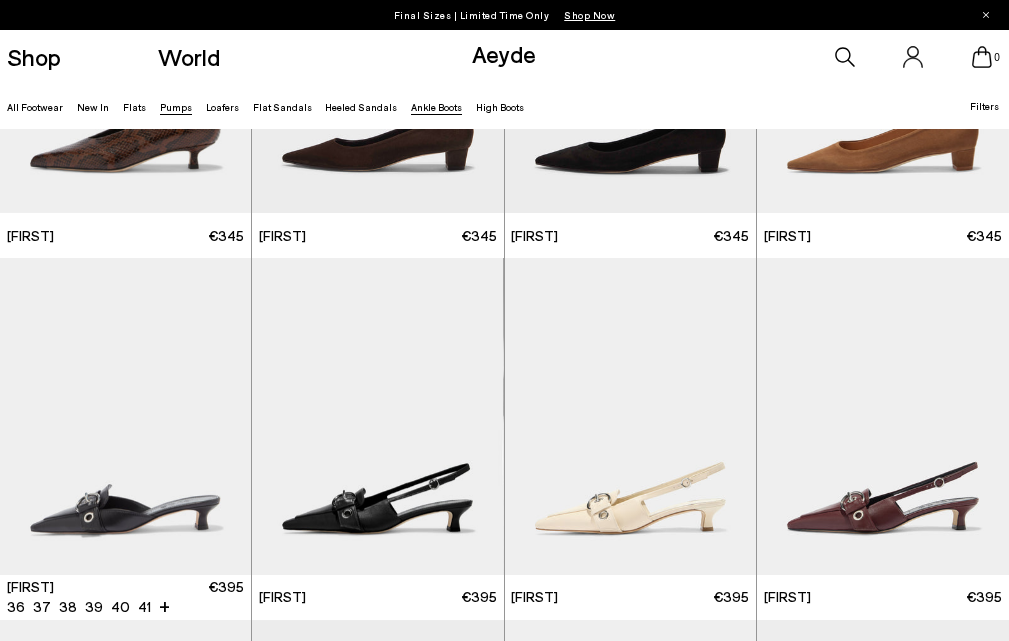 click on "Ankle Boots" at bounding box center (436, 107) 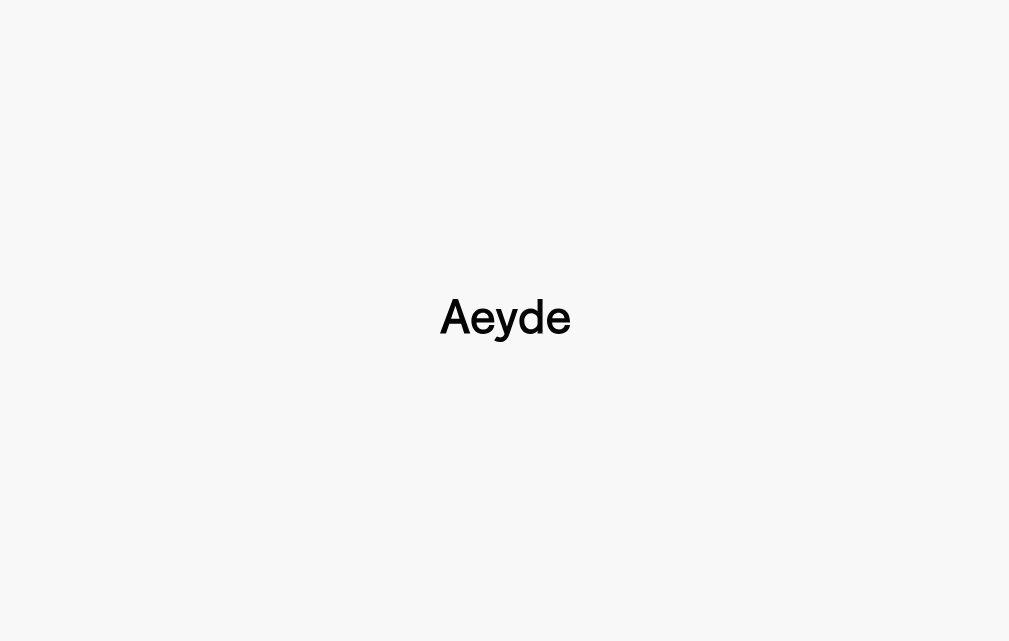 type 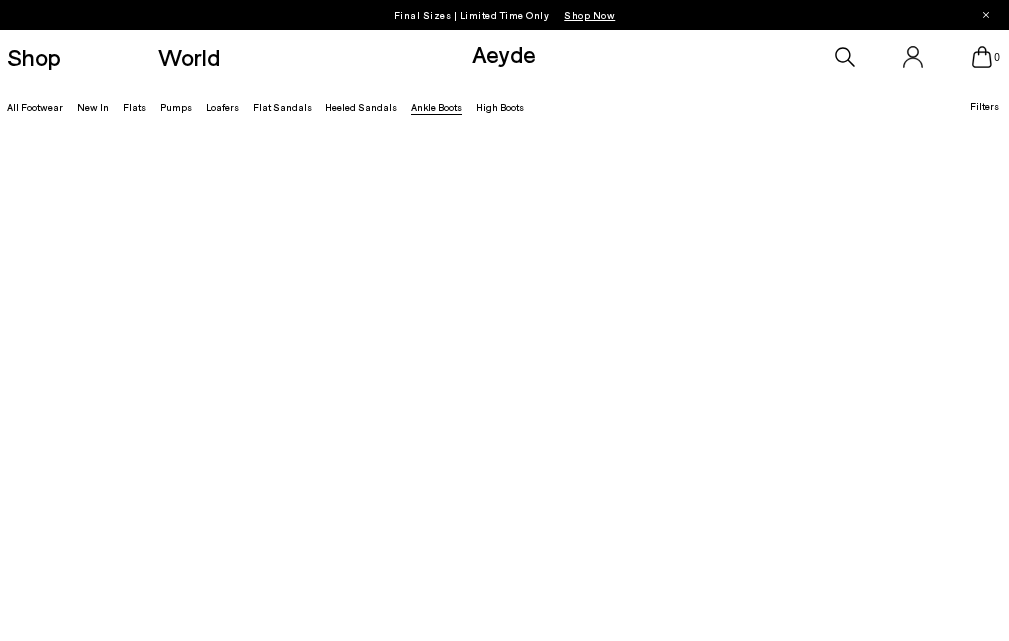 scroll, scrollTop: 0, scrollLeft: 0, axis: both 